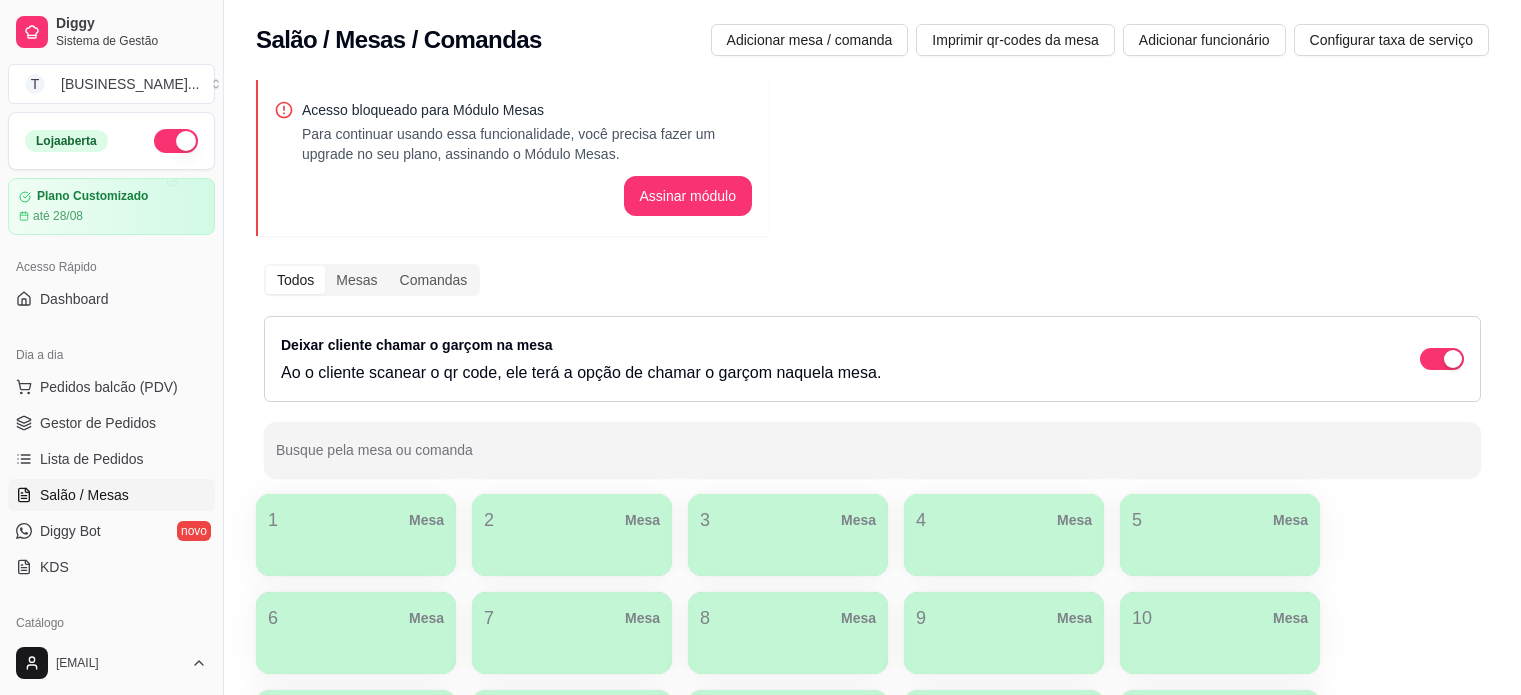 scroll, scrollTop: 0, scrollLeft: 0, axis: both 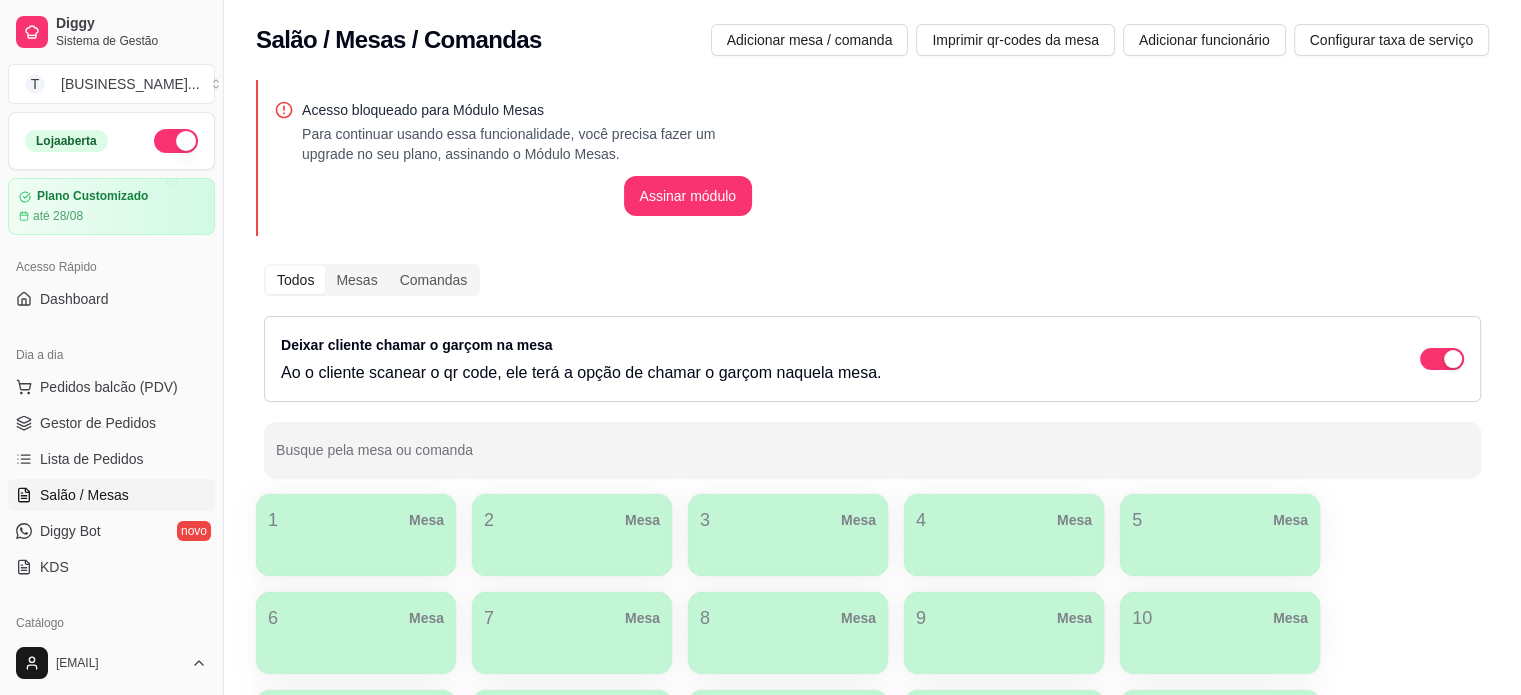 click on "Diggy Bot" at bounding box center [70, 531] 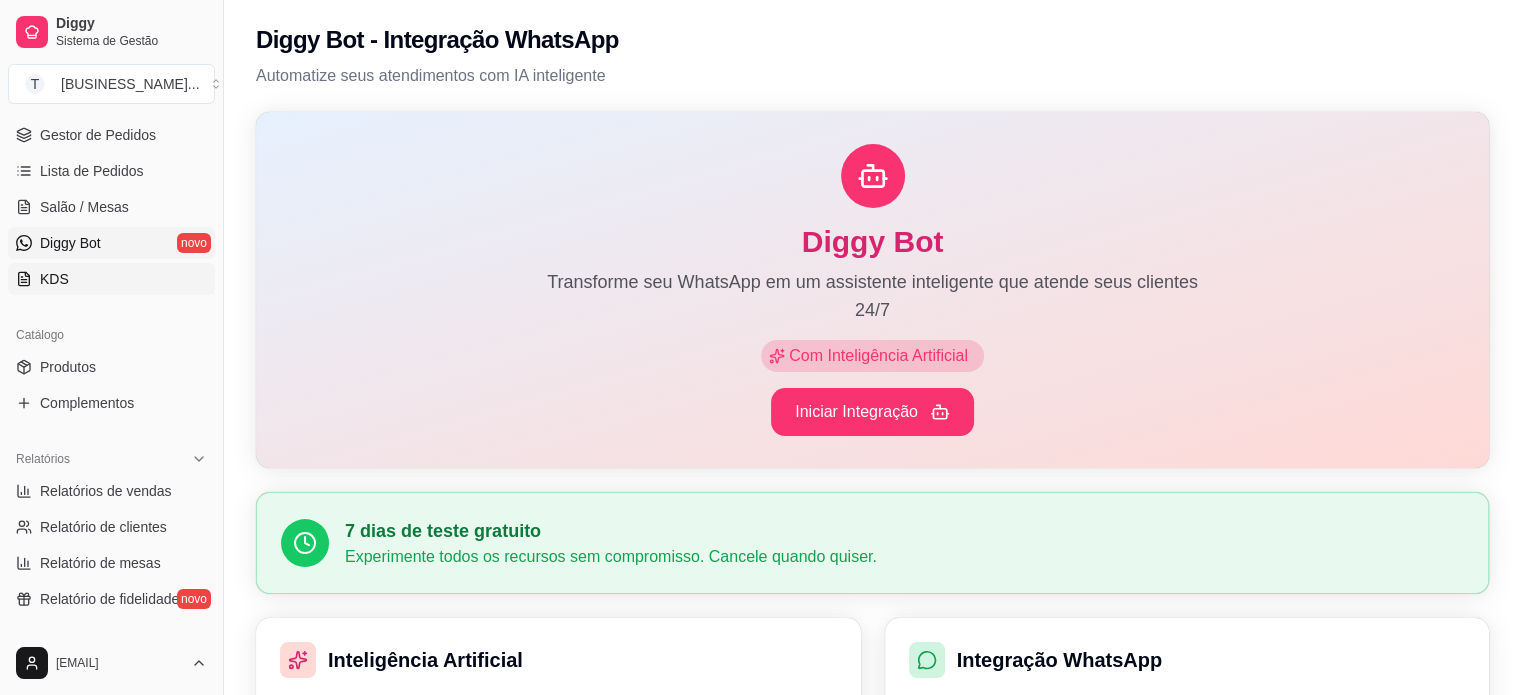 scroll, scrollTop: 300, scrollLeft: 0, axis: vertical 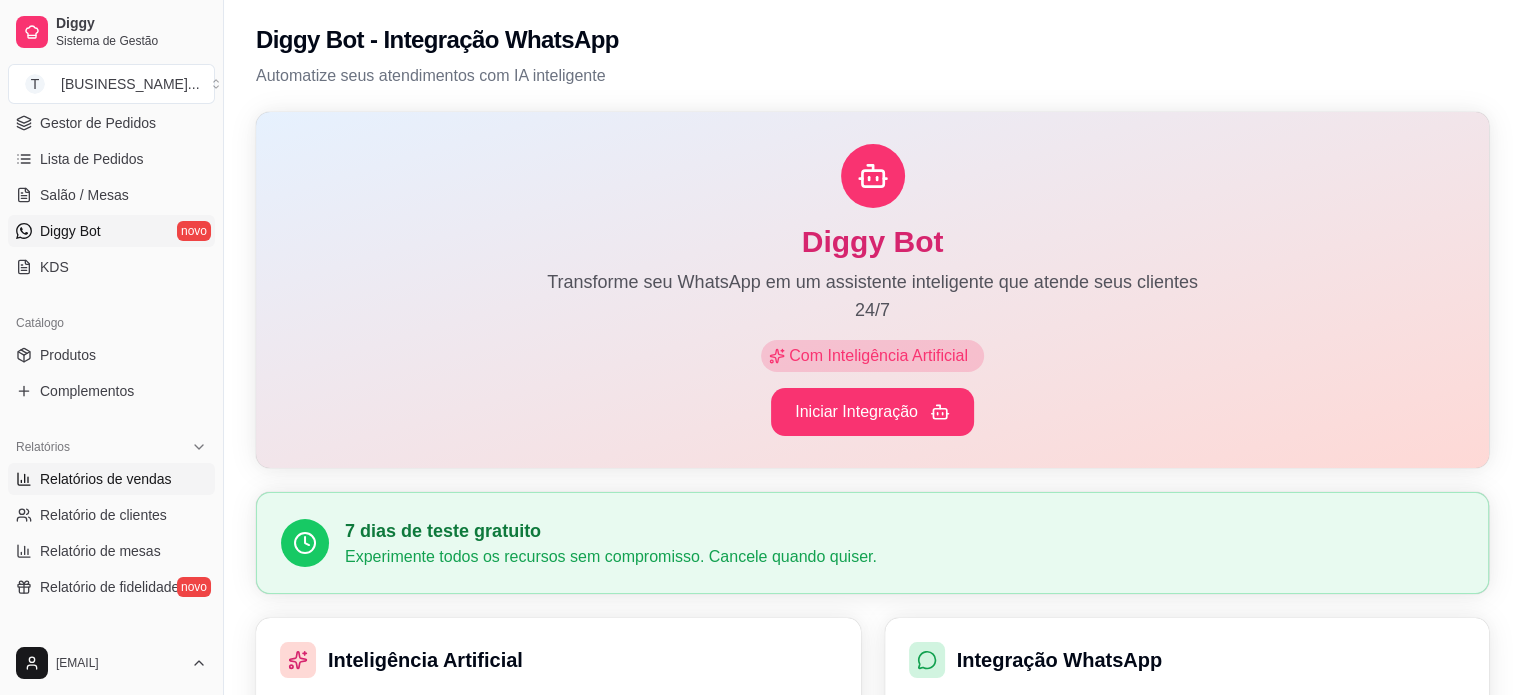 click on "Relatórios de vendas" at bounding box center [106, 479] 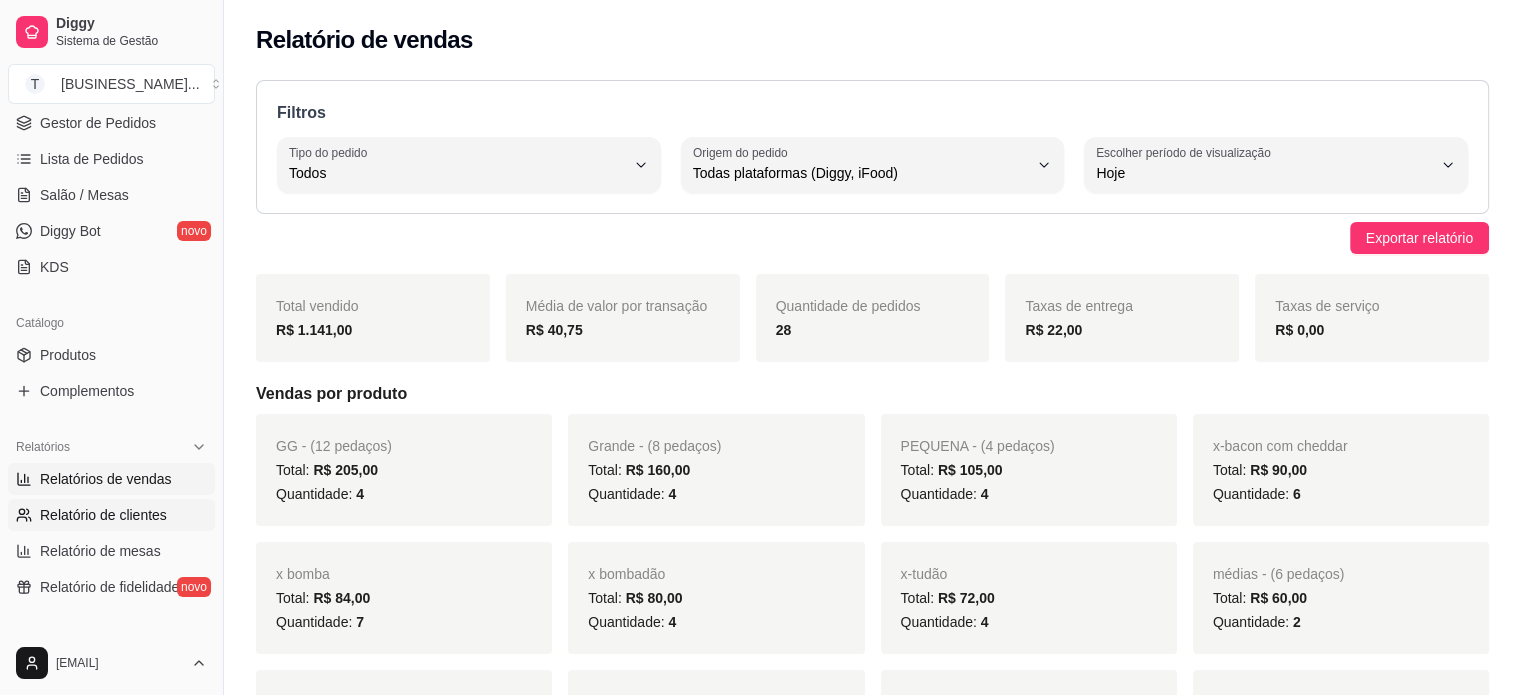click on "Relatório de clientes" at bounding box center (103, 515) 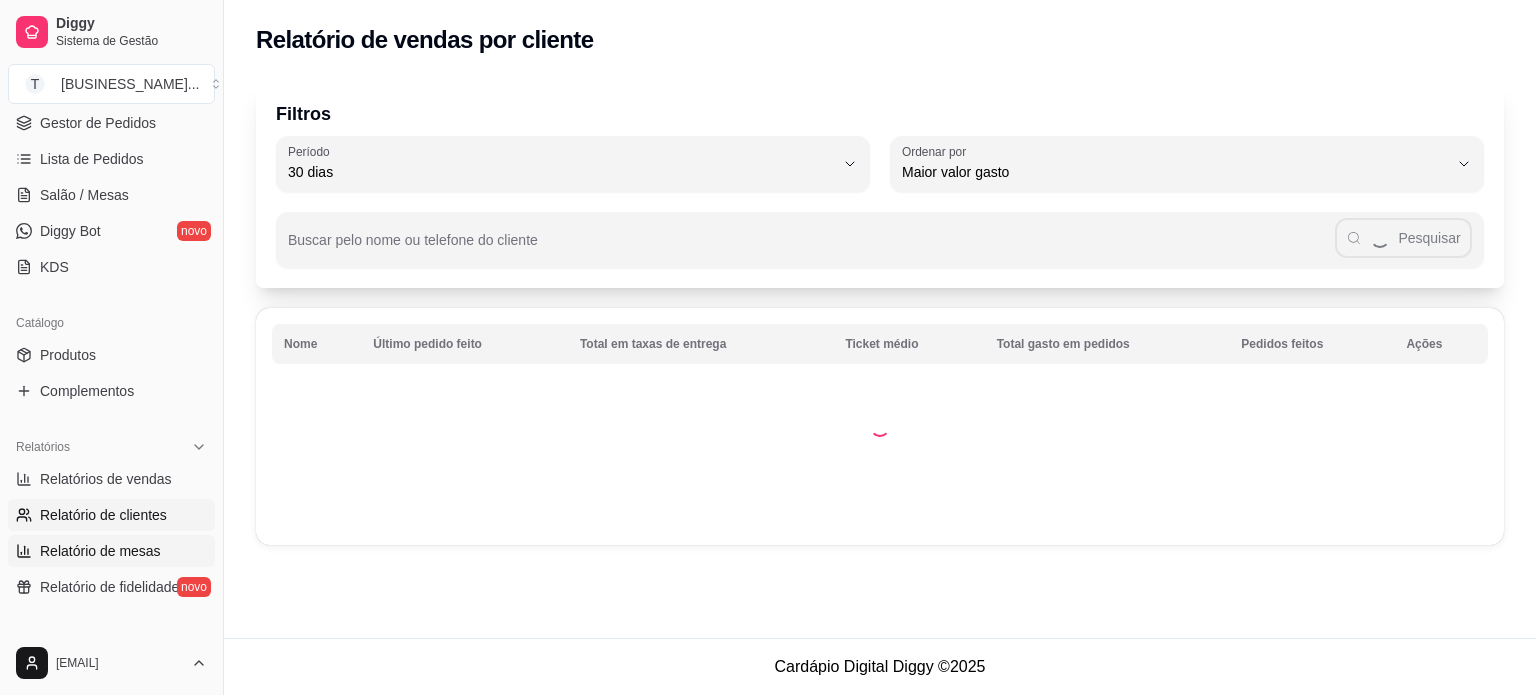 click on "Relatório de mesas" at bounding box center [111, 551] 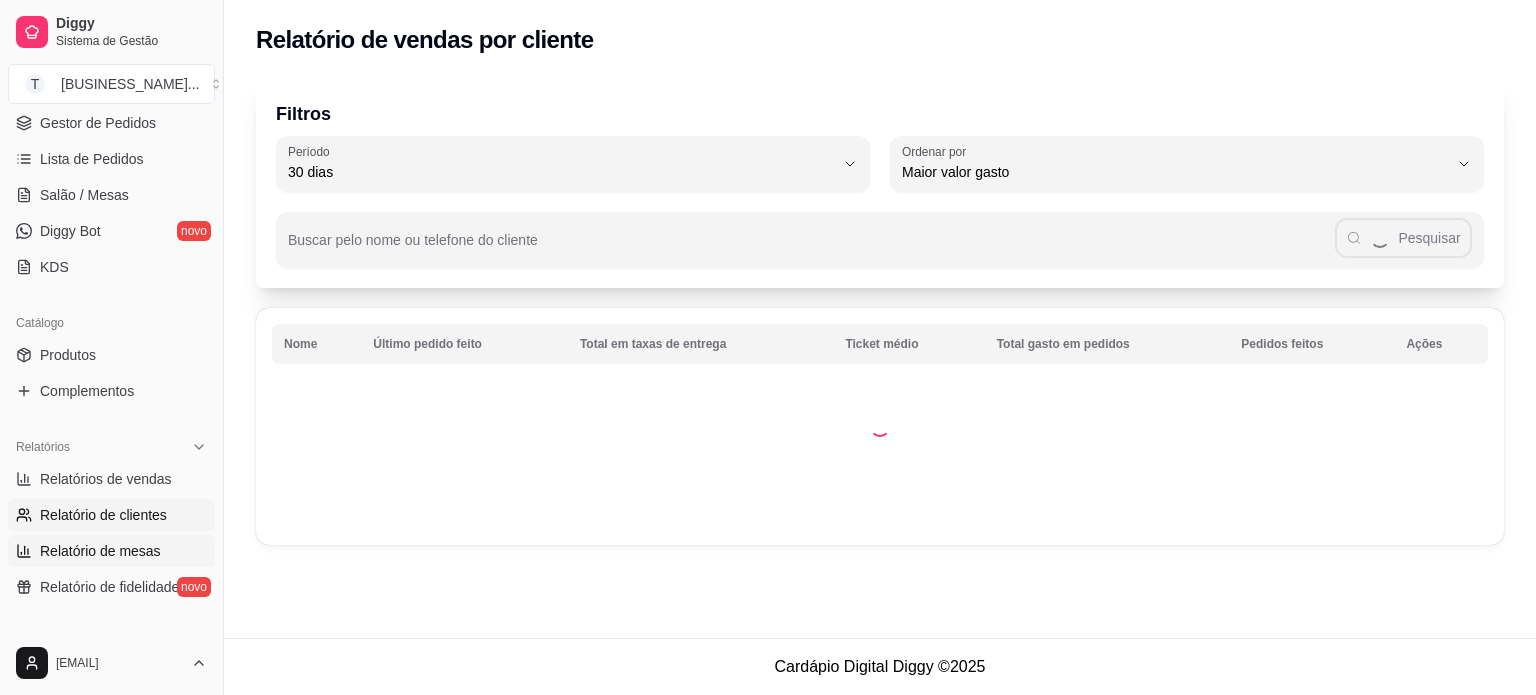 select on "TOTAL_OF_ORDERS" 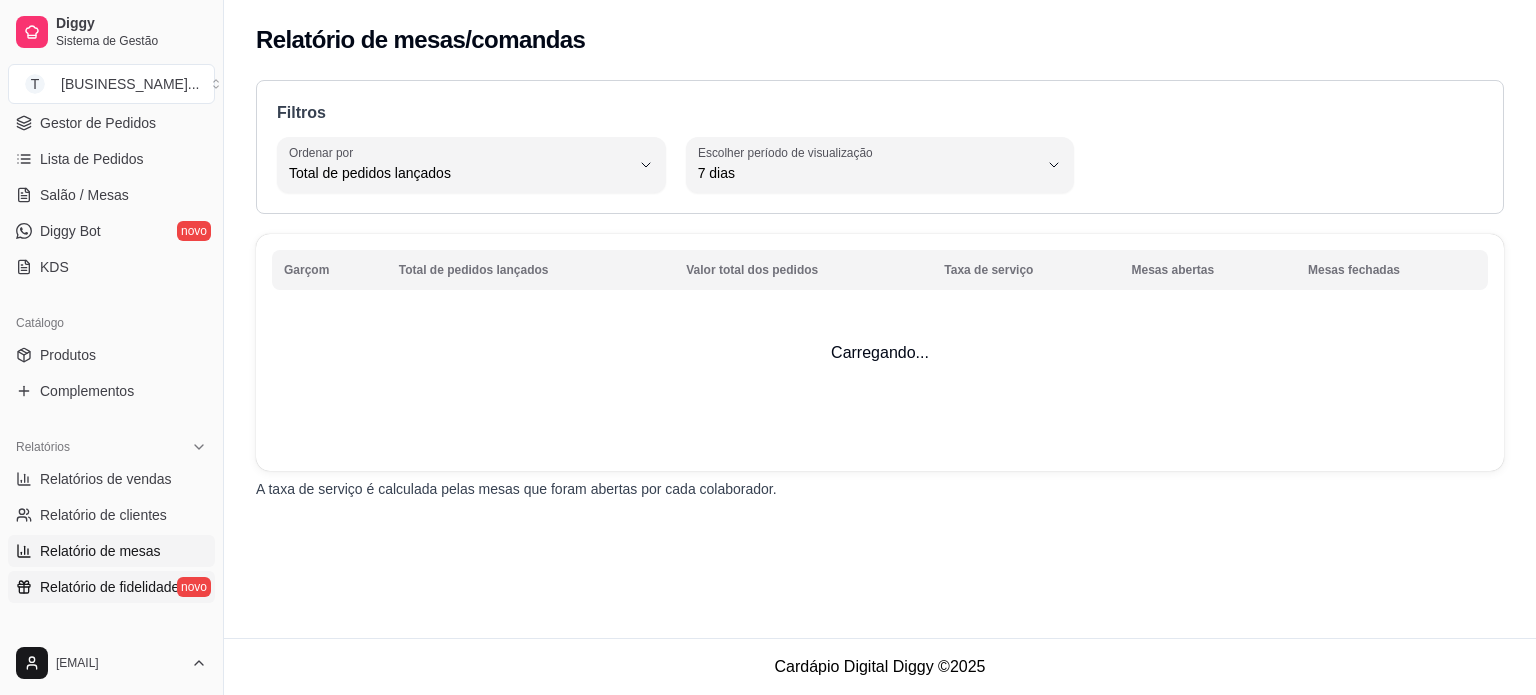 click on "Relatório de fidelidade" at bounding box center (109, 587) 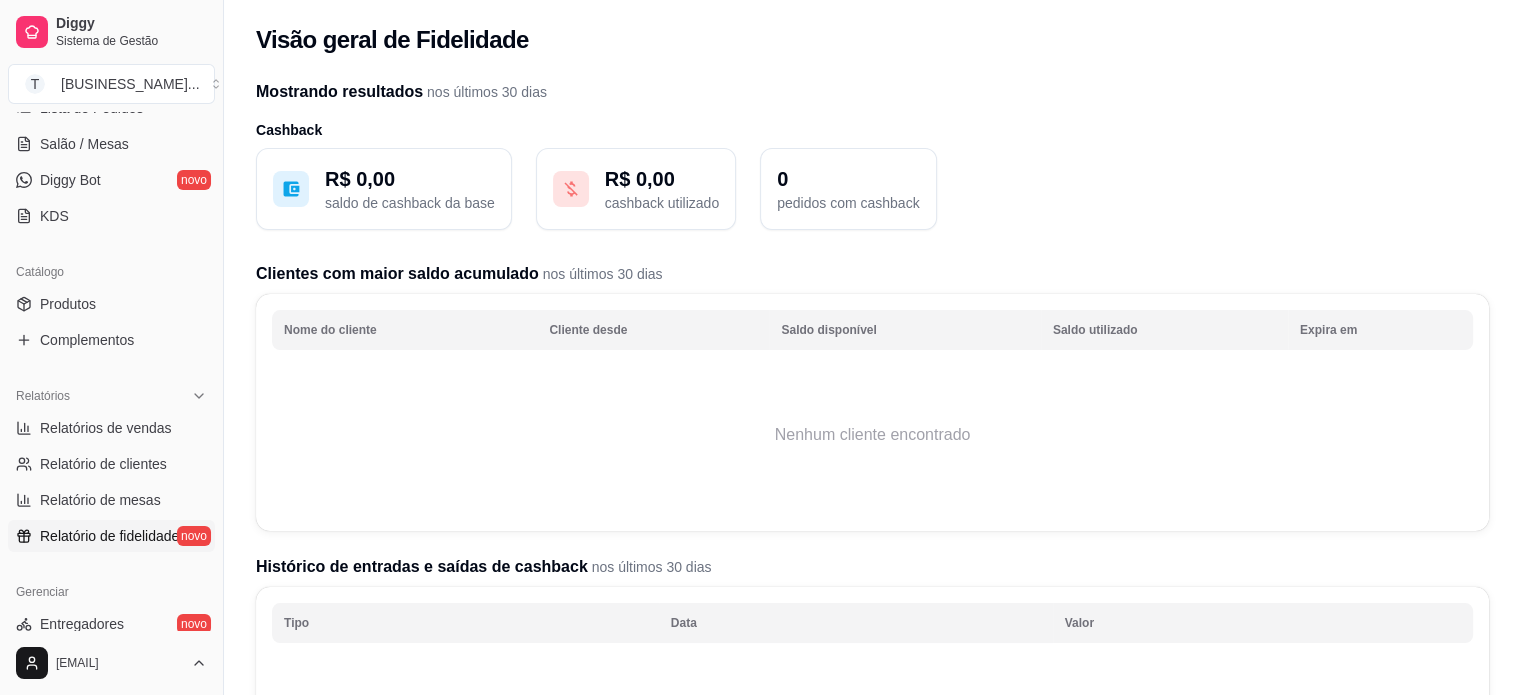 scroll, scrollTop: 500, scrollLeft: 0, axis: vertical 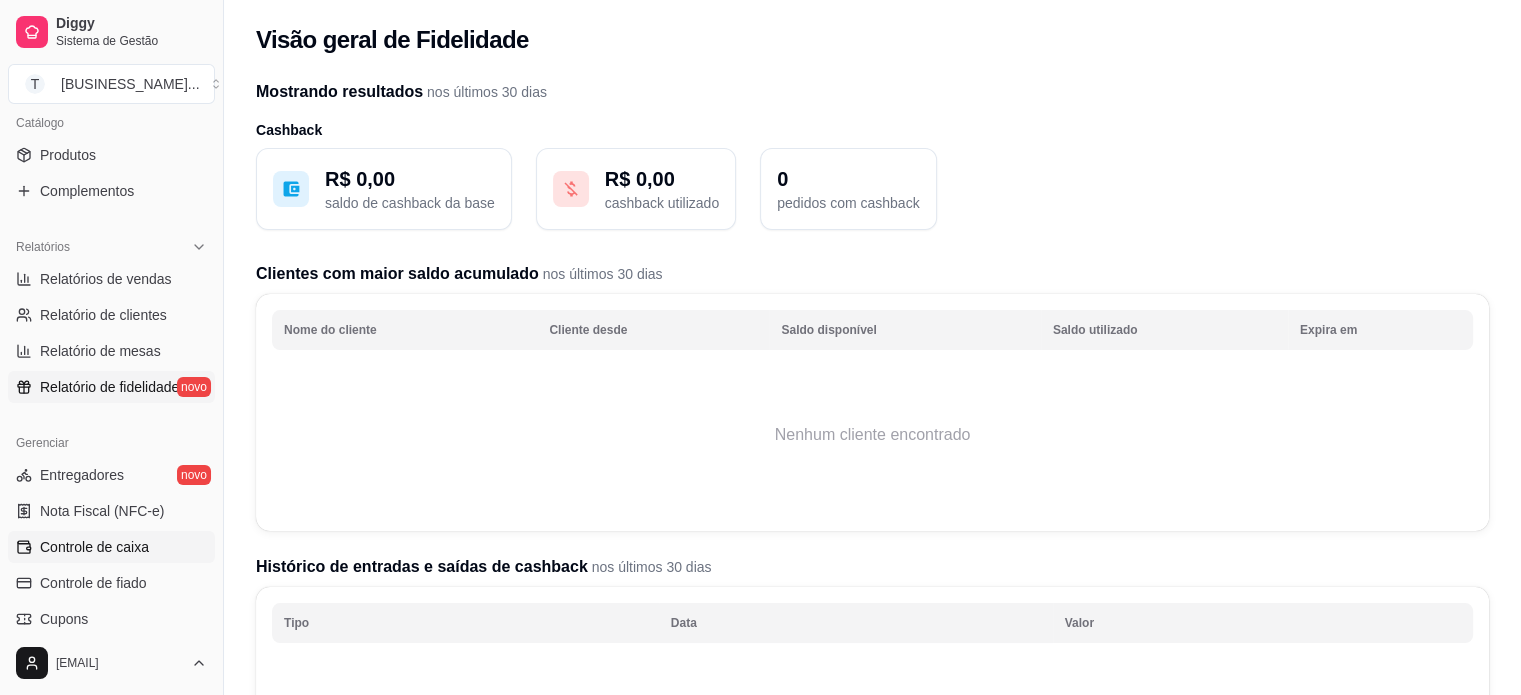 click on "Controle de caixa" at bounding box center (94, 547) 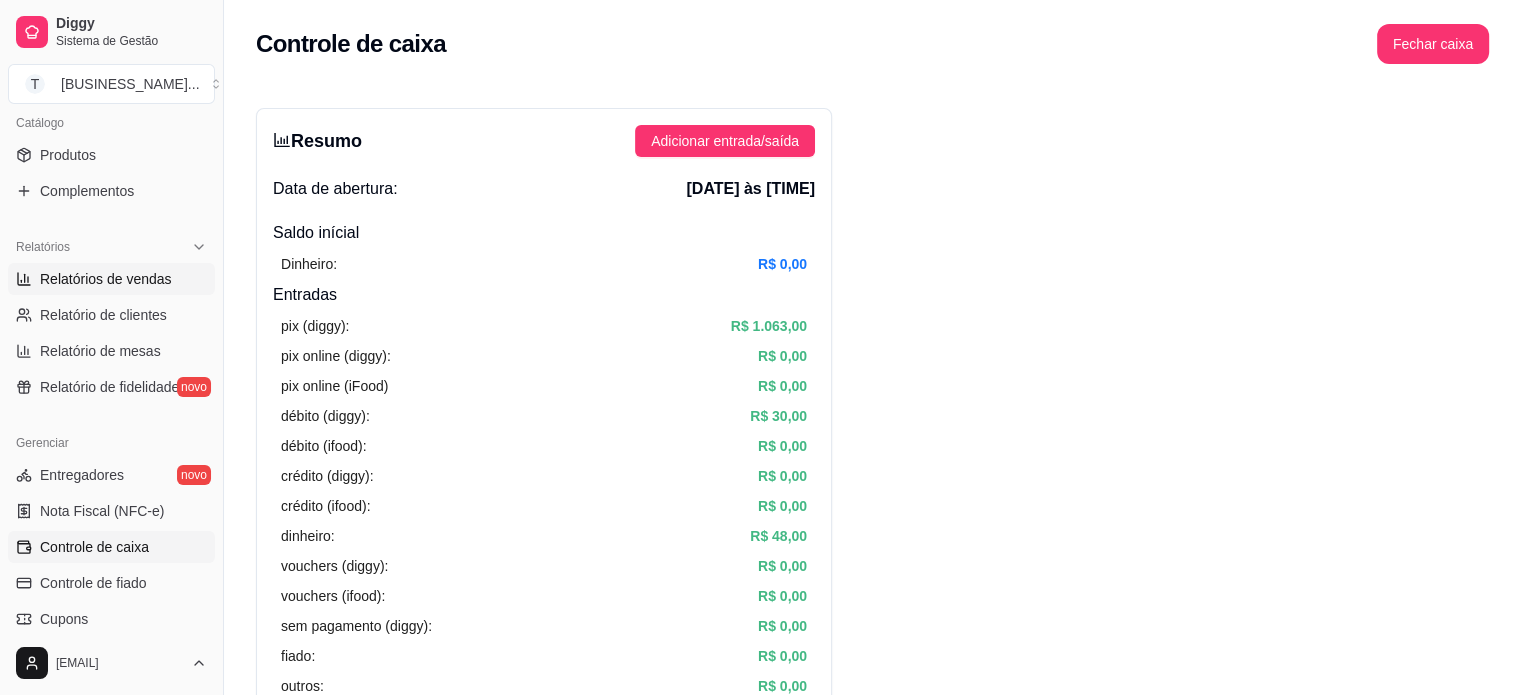 click on "Relatórios de vendas" at bounding box center [106, 279] 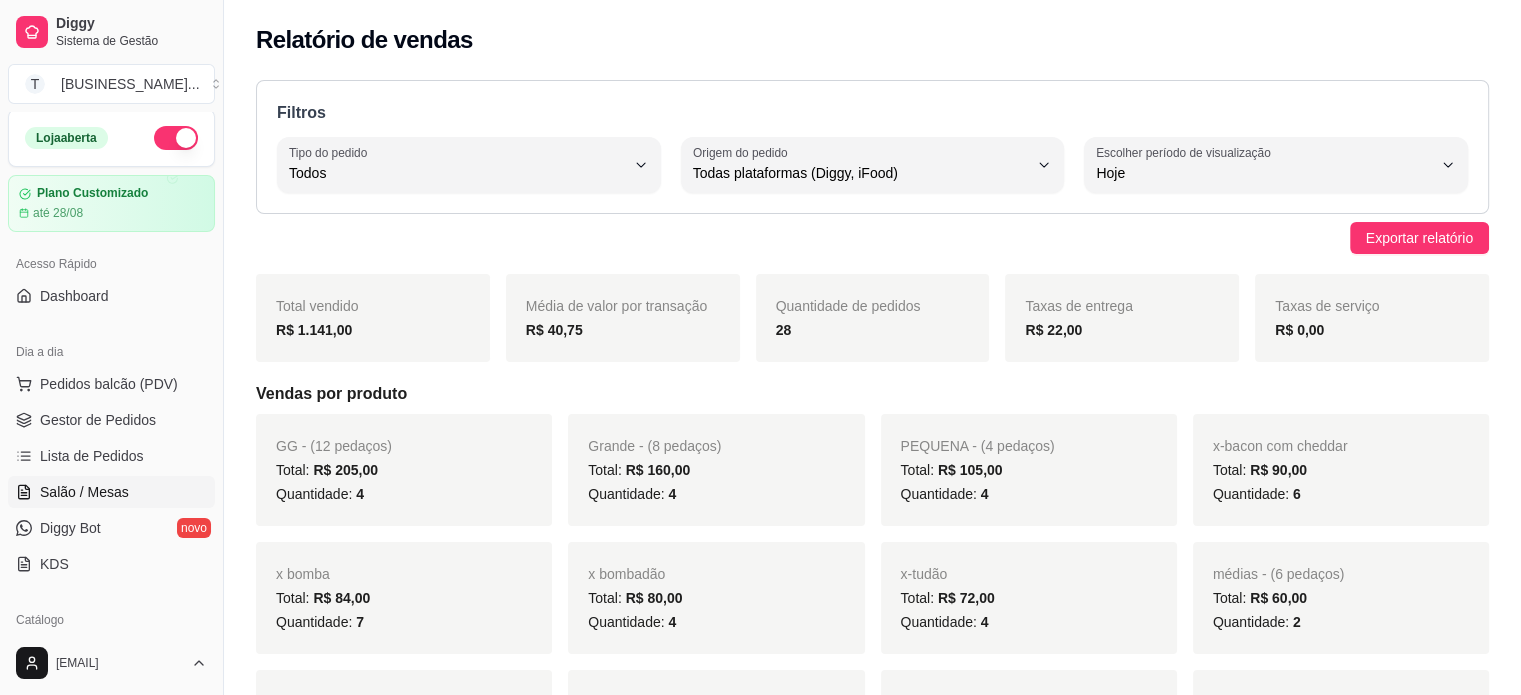 scroll, scrollTop: 0, scrollLeft: 0, axis: both 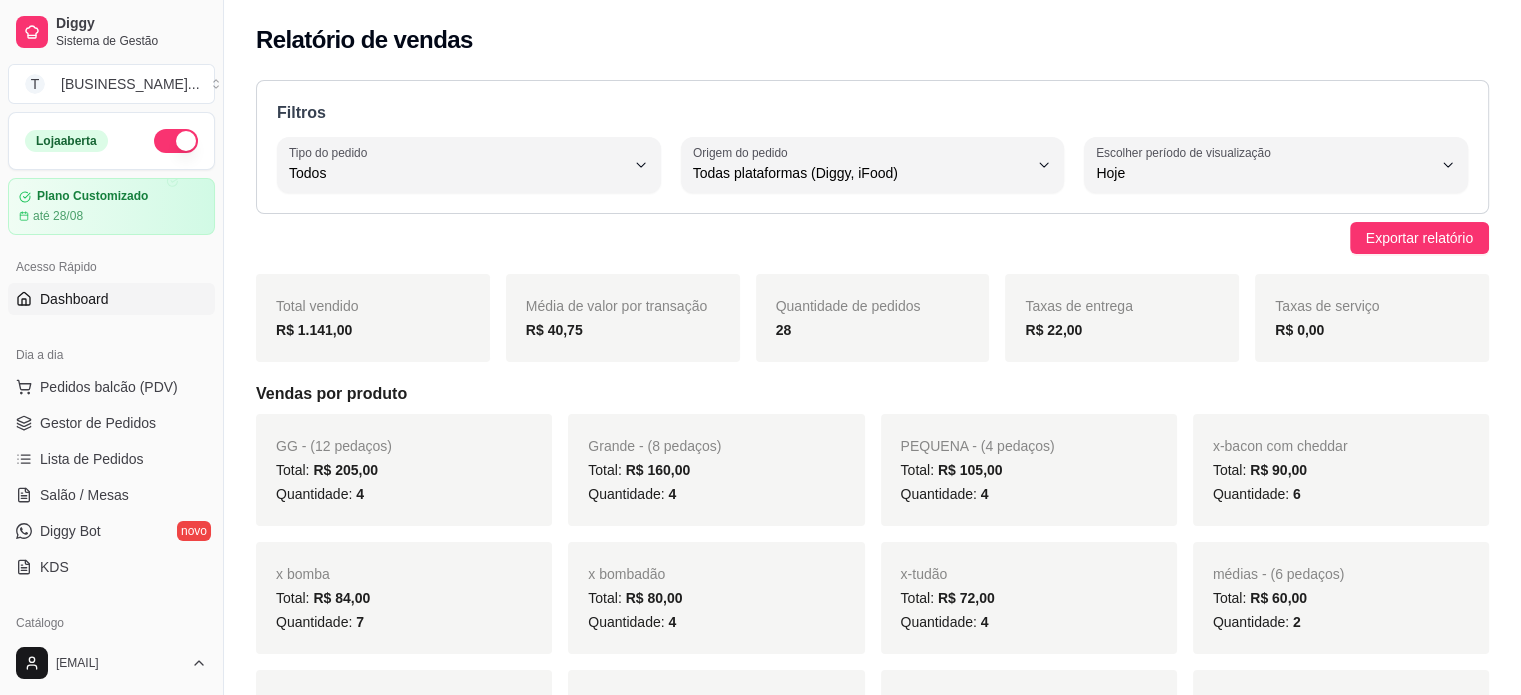 click on "Dashboard" at bounding box center [74, 299] 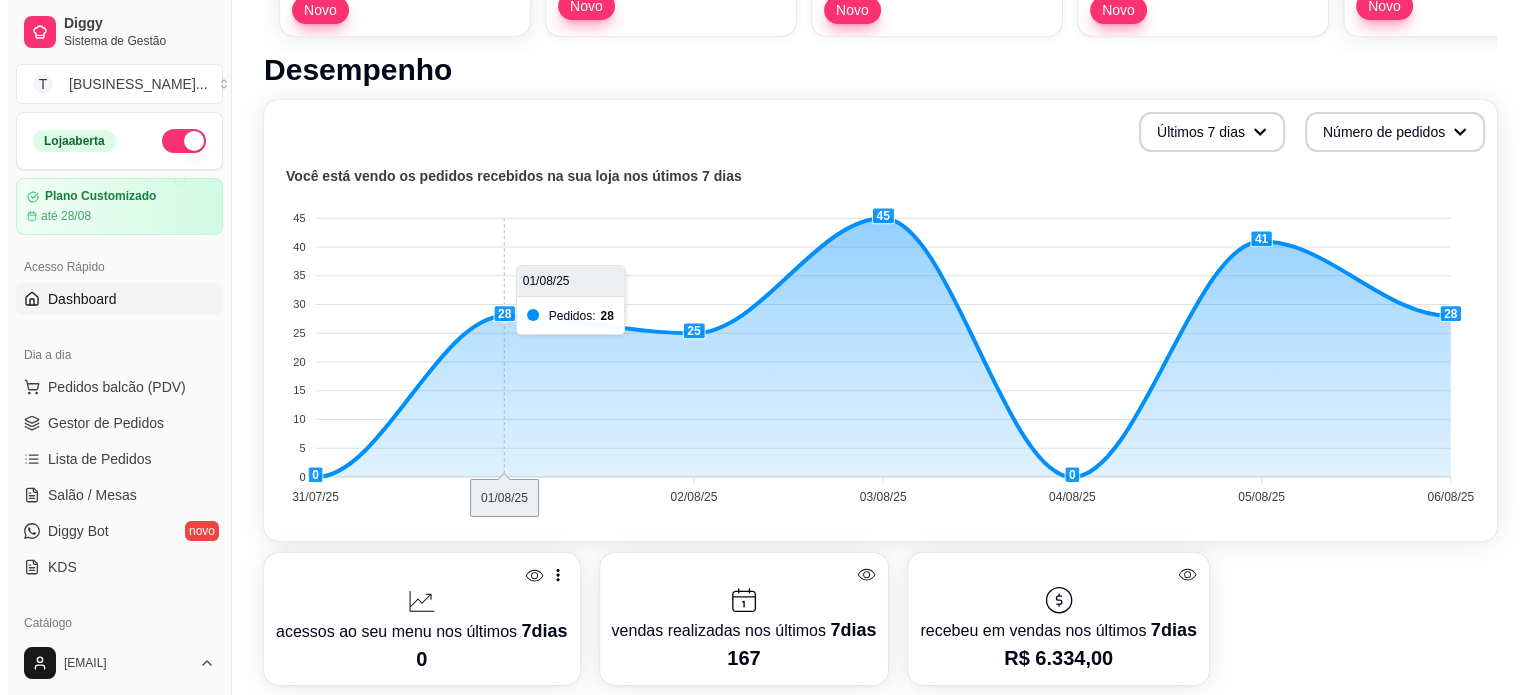 scroll, scrollTop: 400, scrollLeft: 0, axis: vertical 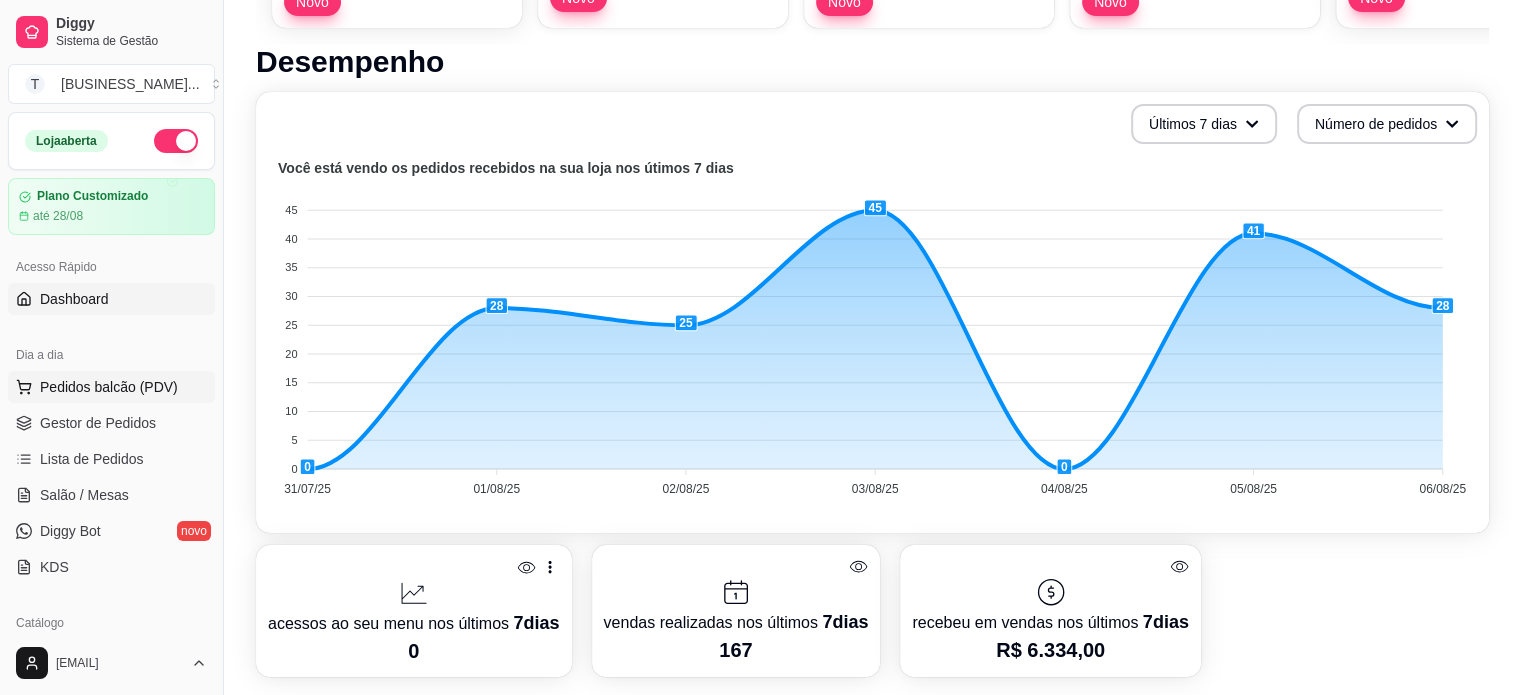 click on "Pedidos balcão (PDV)" at bounding box center [109, 387] 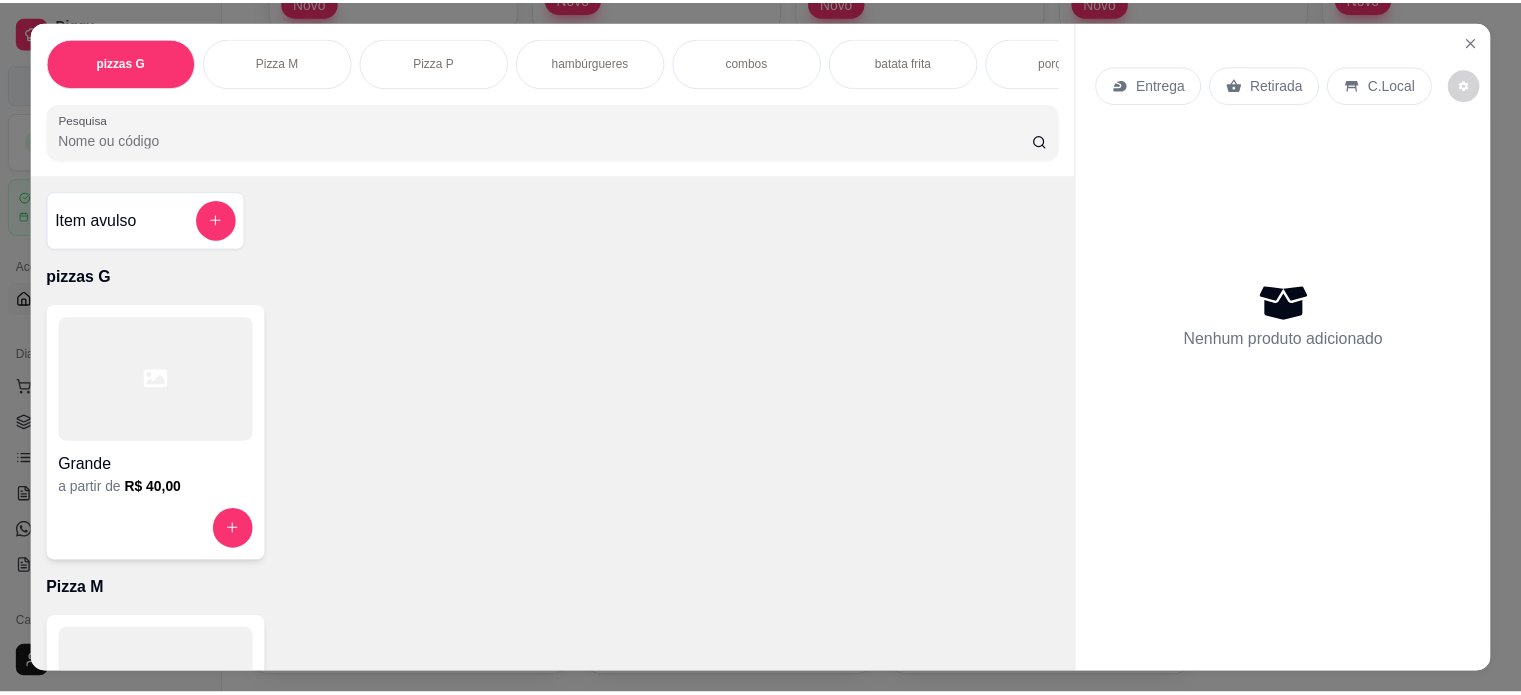 scroll, scrollTop: 0, scrollLeft: 0, axis: both 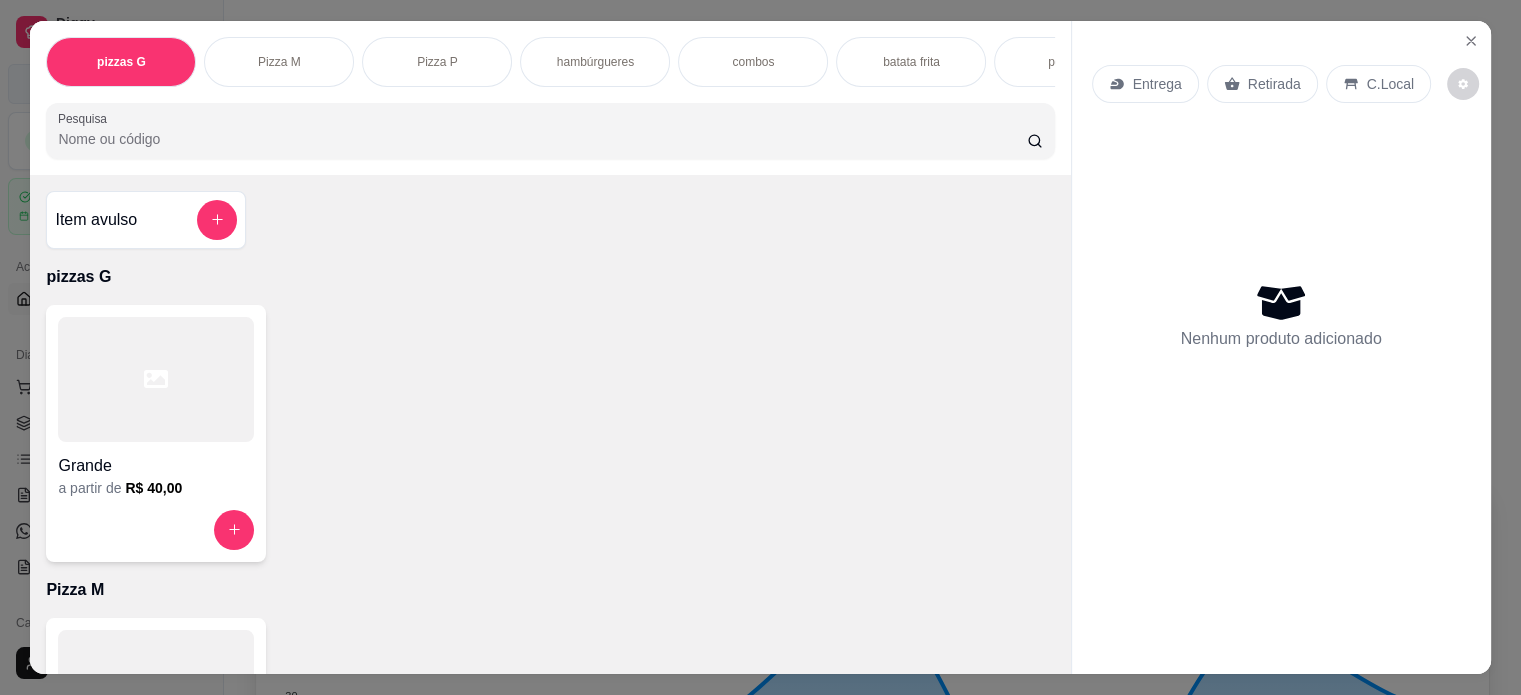 select on "ALL" 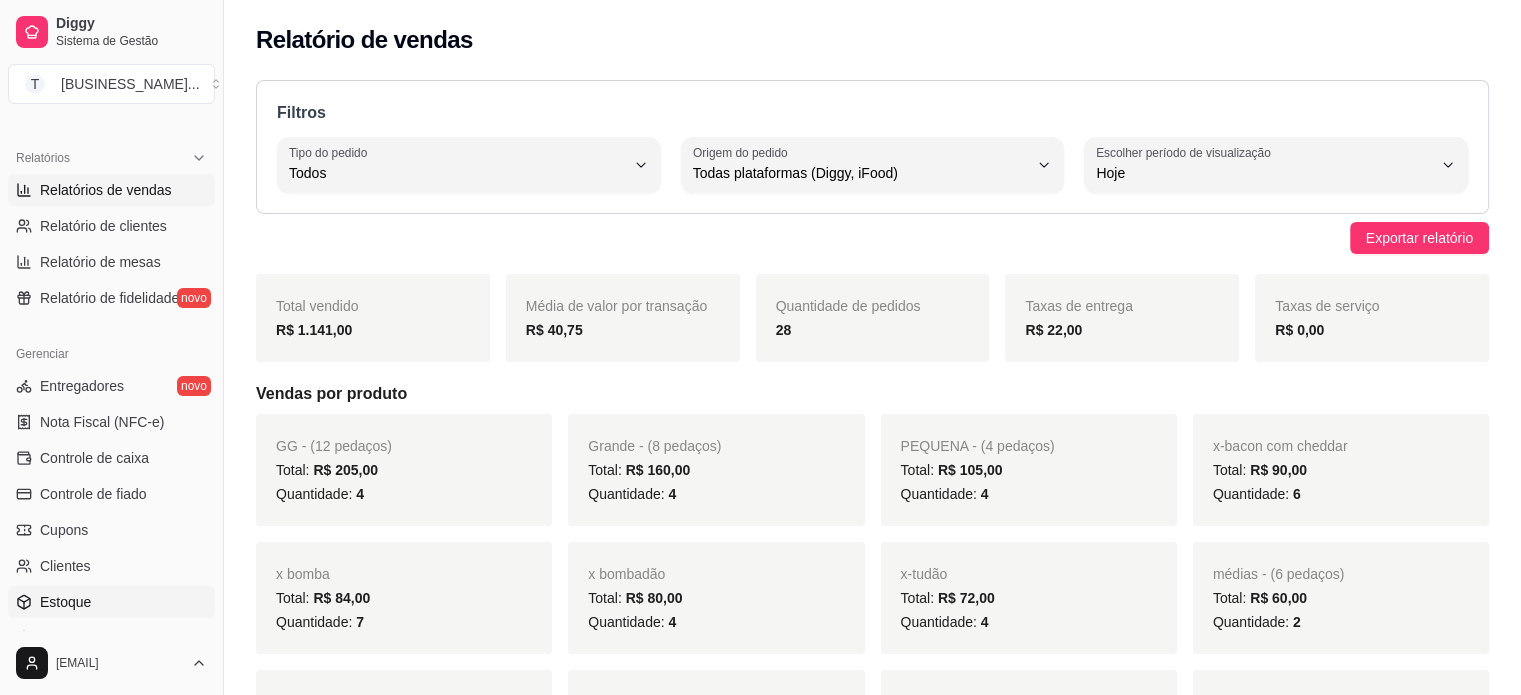 scroll, scrollTop: 600, scrollLeft: 0, axis: vertical 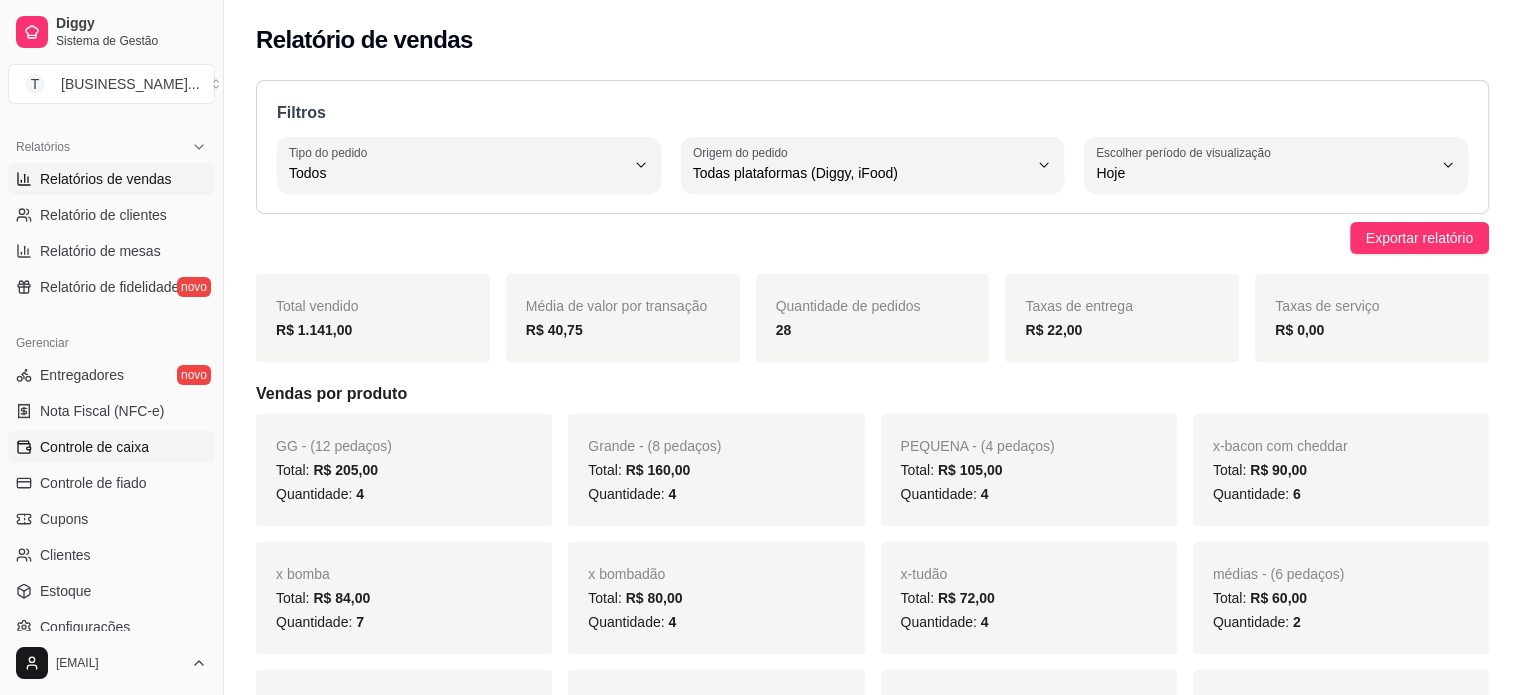 click on "Controle de caixa" at bounding box center [94, 447] 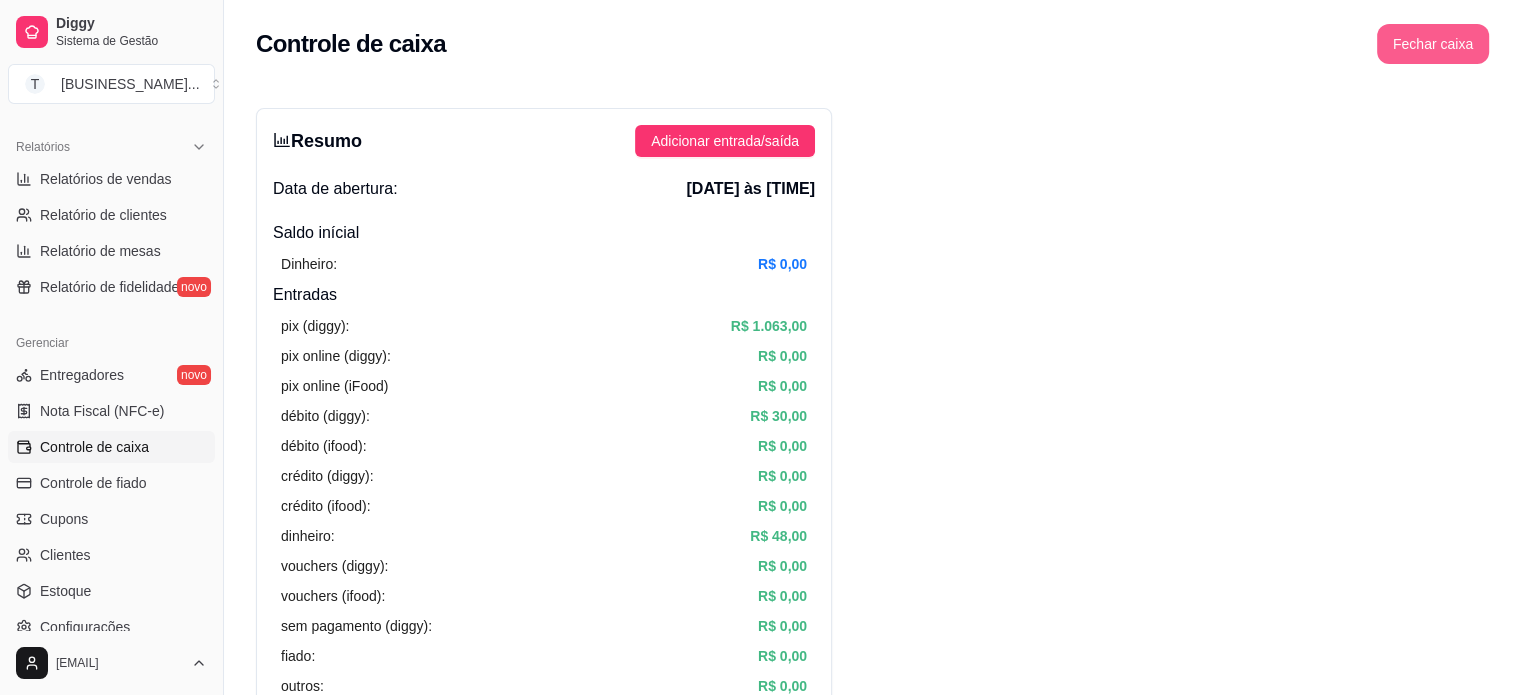 click on "Fechar caixa" at bounding box center [1433, 44] 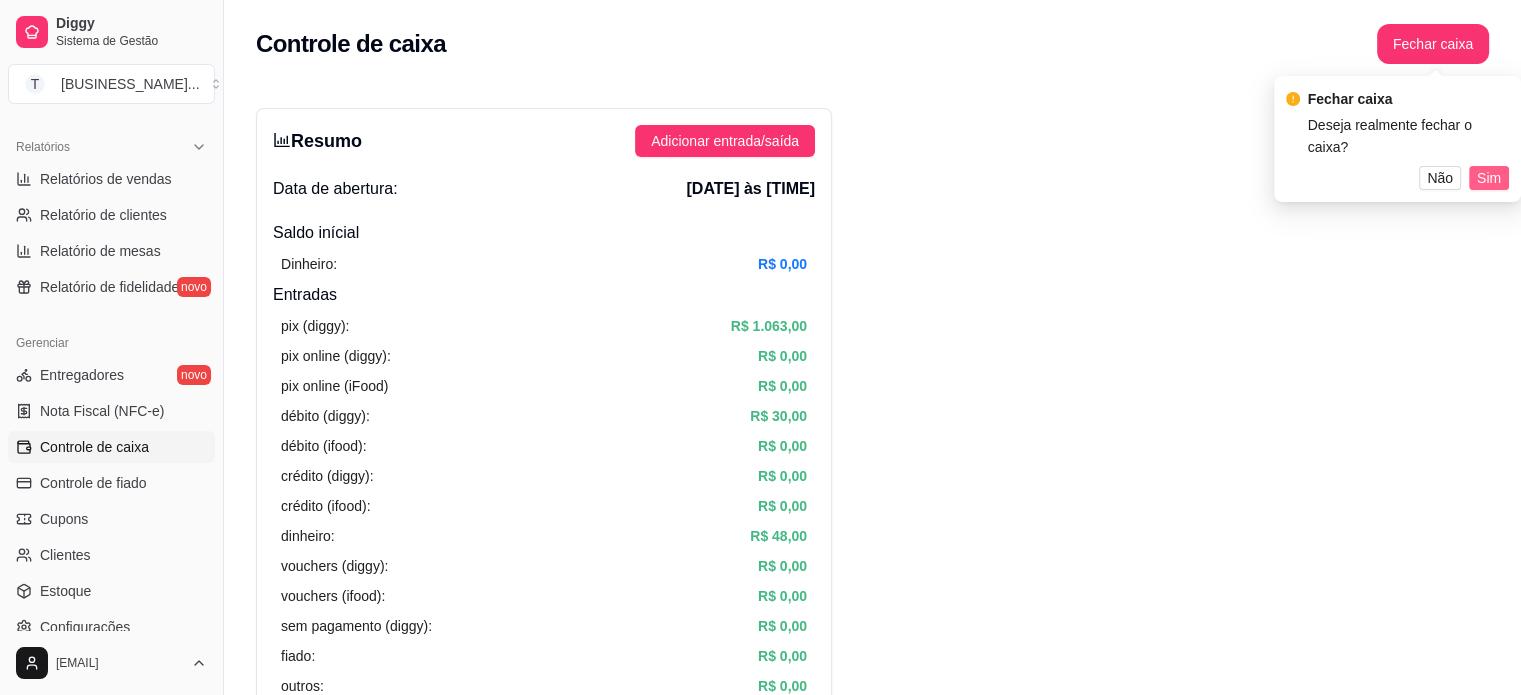 click on "Sim" at bounding box center (1489, 178) 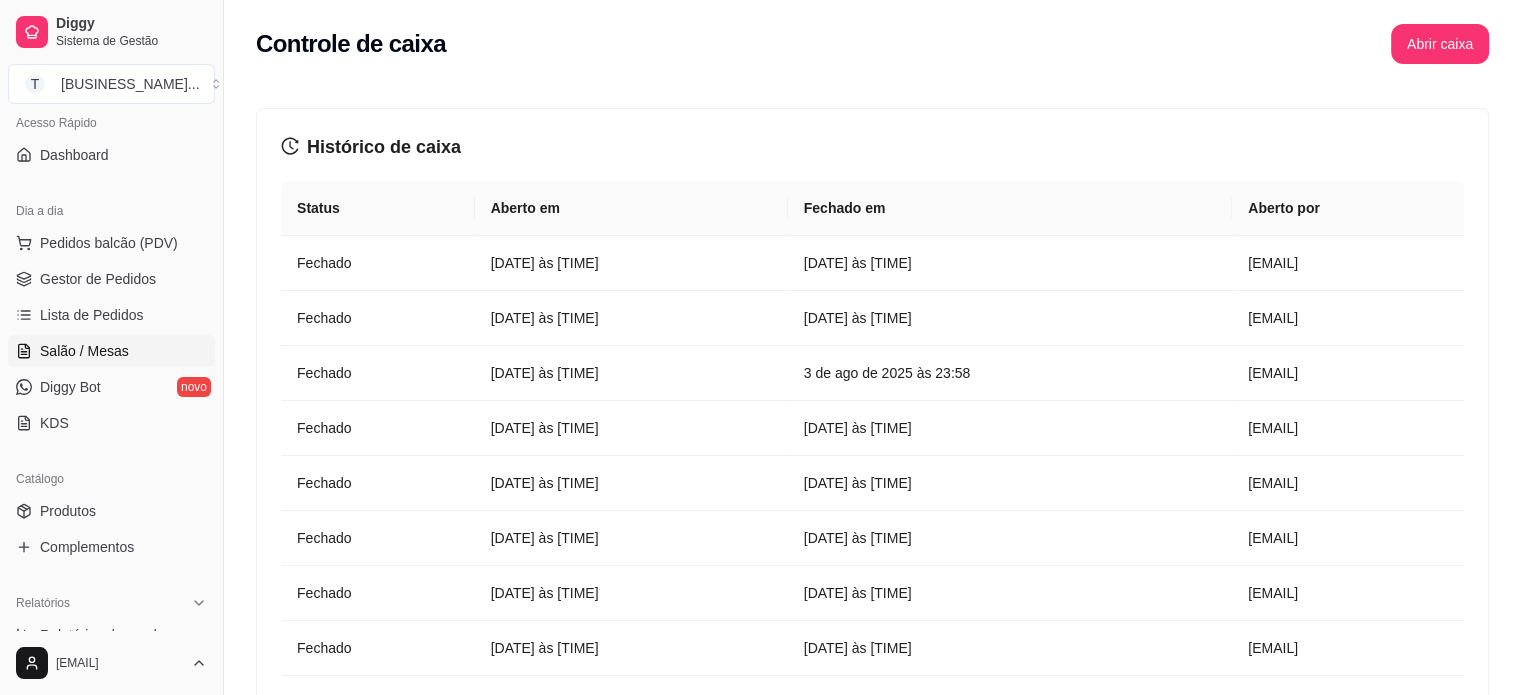 scroll, scrollTop: 0, scrollLeft: 0, axis: both 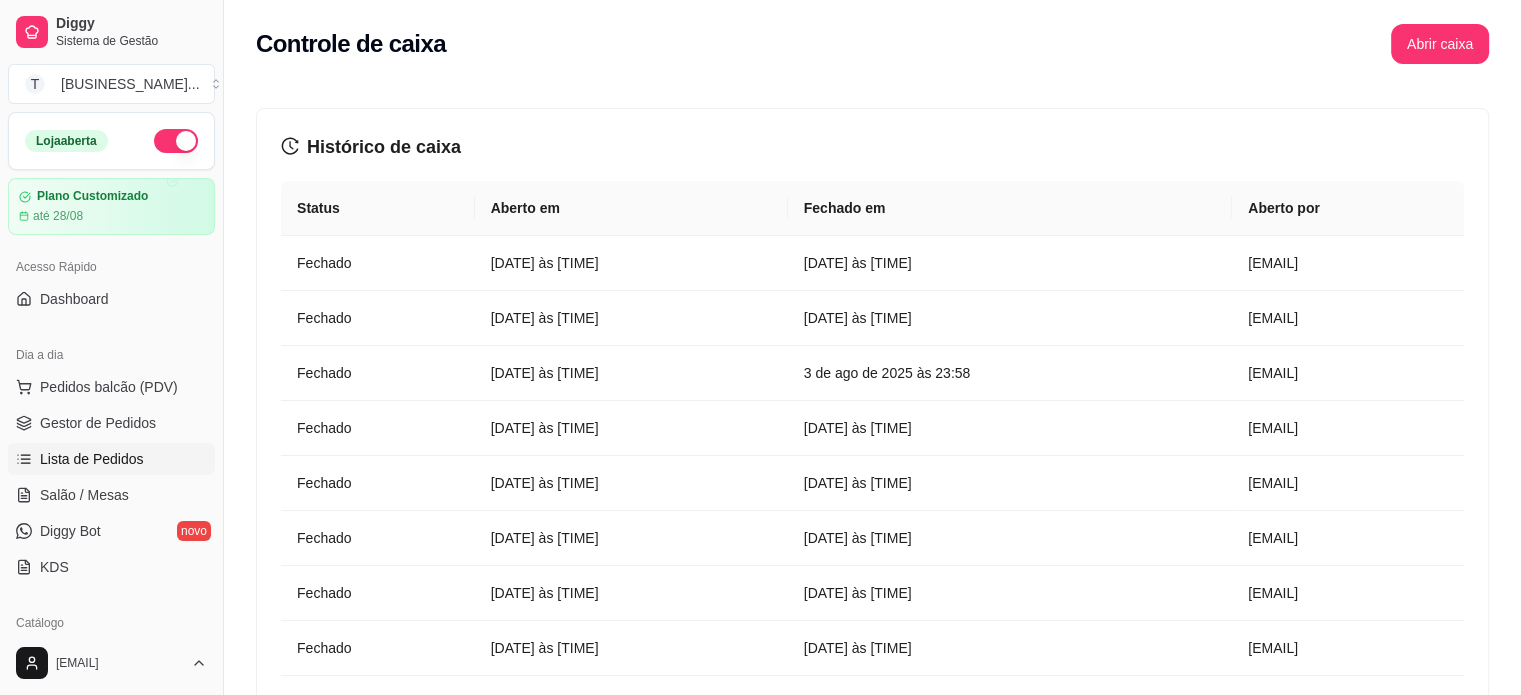 click on "Lista de Pedidos" at bounding box center [92, 459] 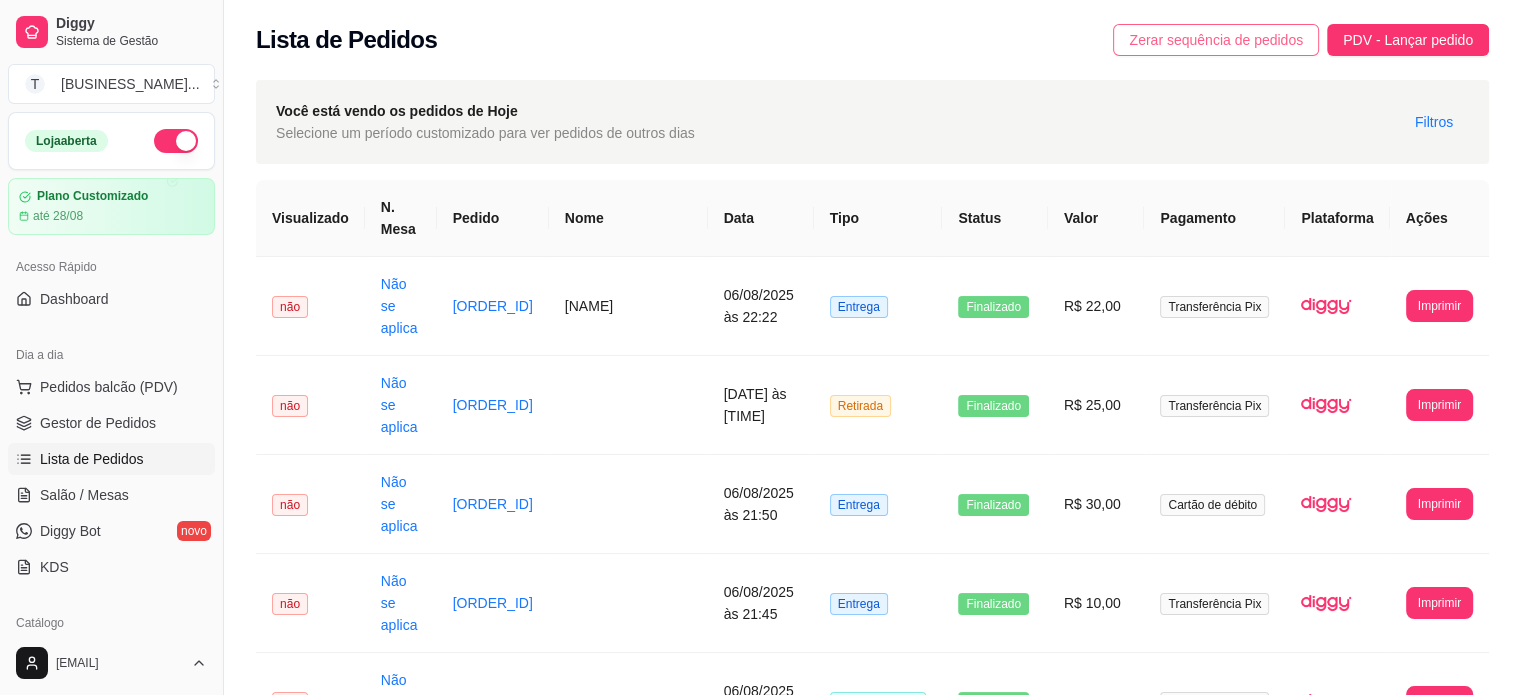click on "Zerar sequência de pedidos" at bounding box center [1216, 40] 